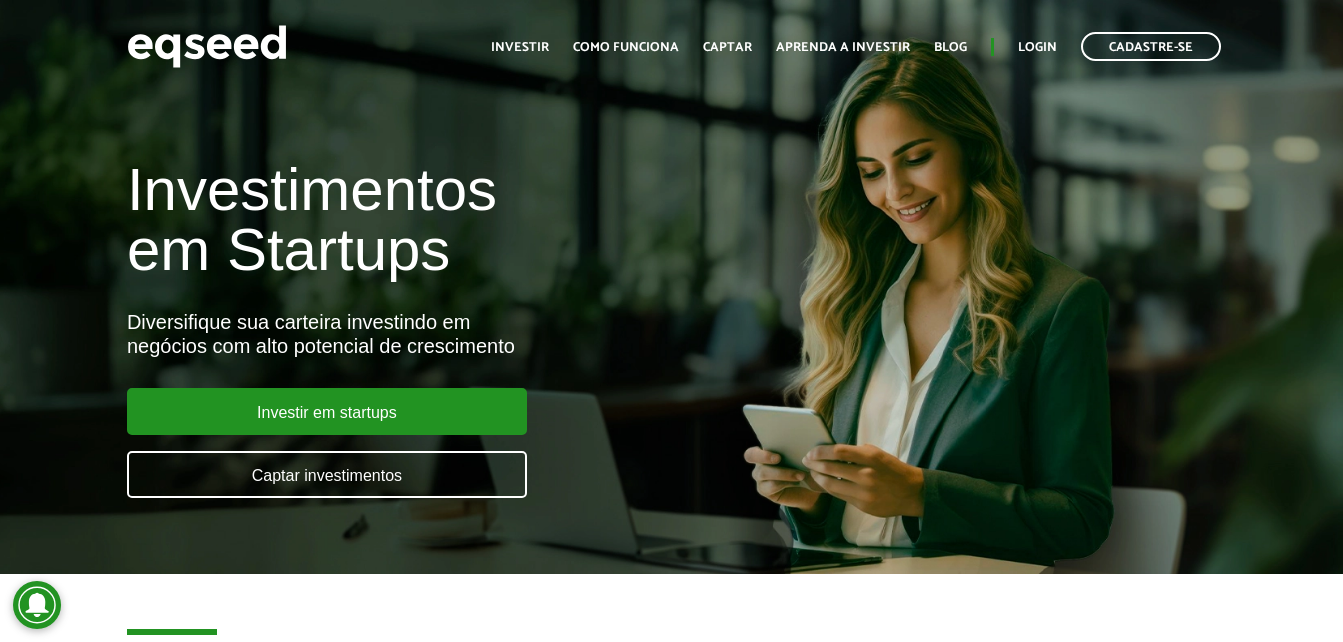 scroll, scrollTop: 0, scrollLeft: 0, axis: both 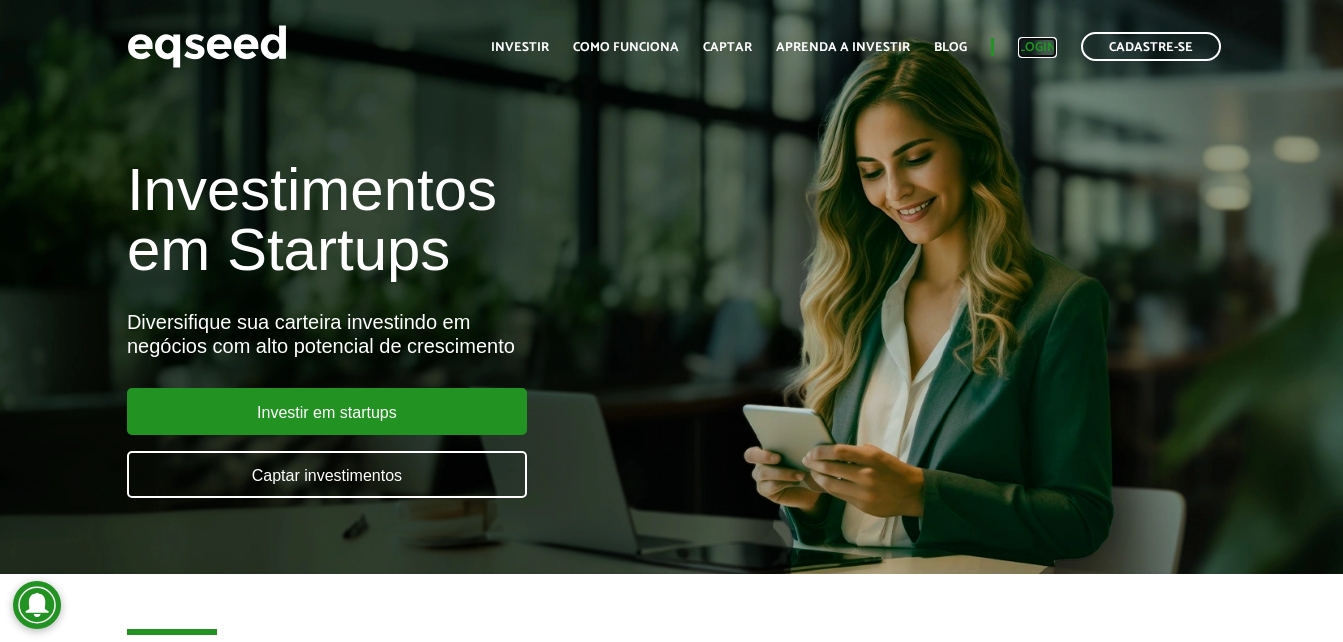 click on "Login" at bounding box center (1037, 47) 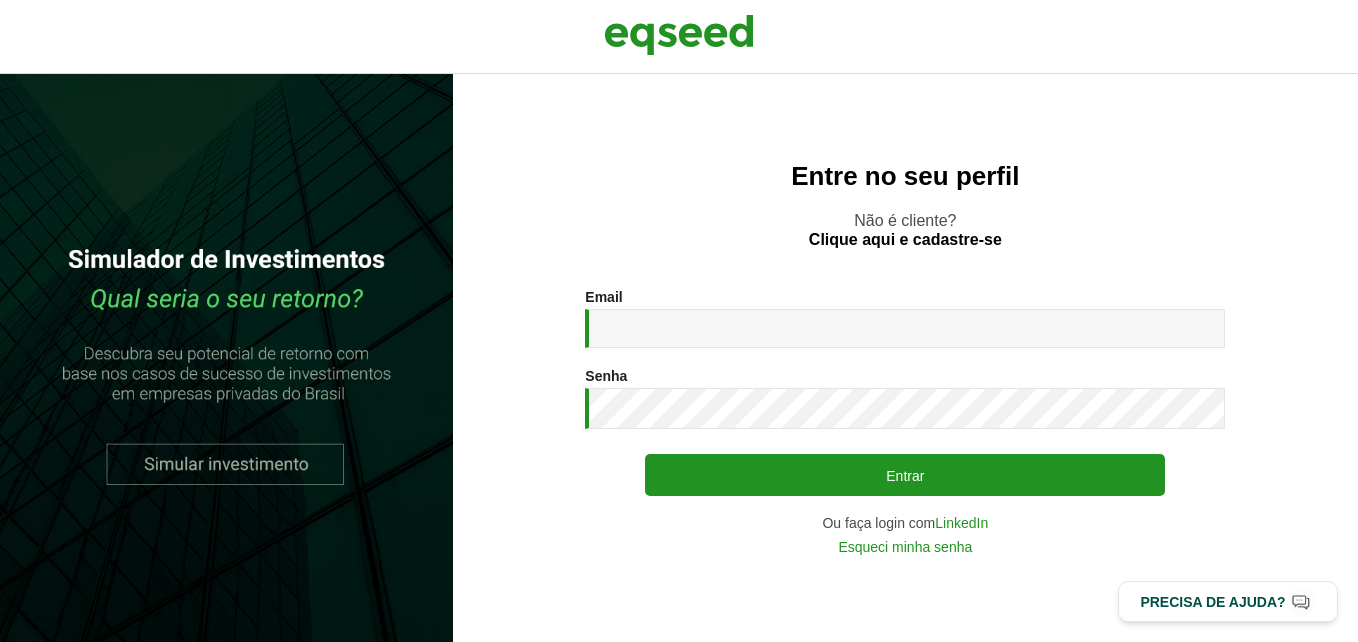 scroll, scrollTop: 0, scrollLeft: 0, axis: both 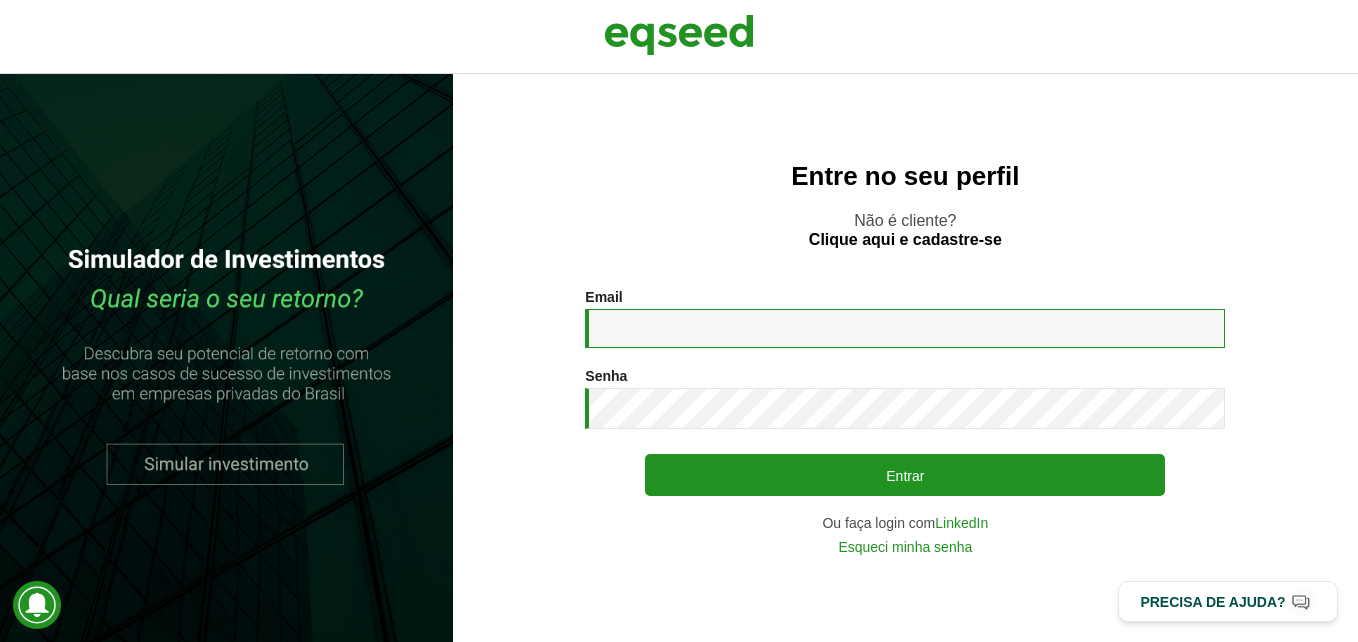 click on "Email  *" at bounding box center [905, 328] 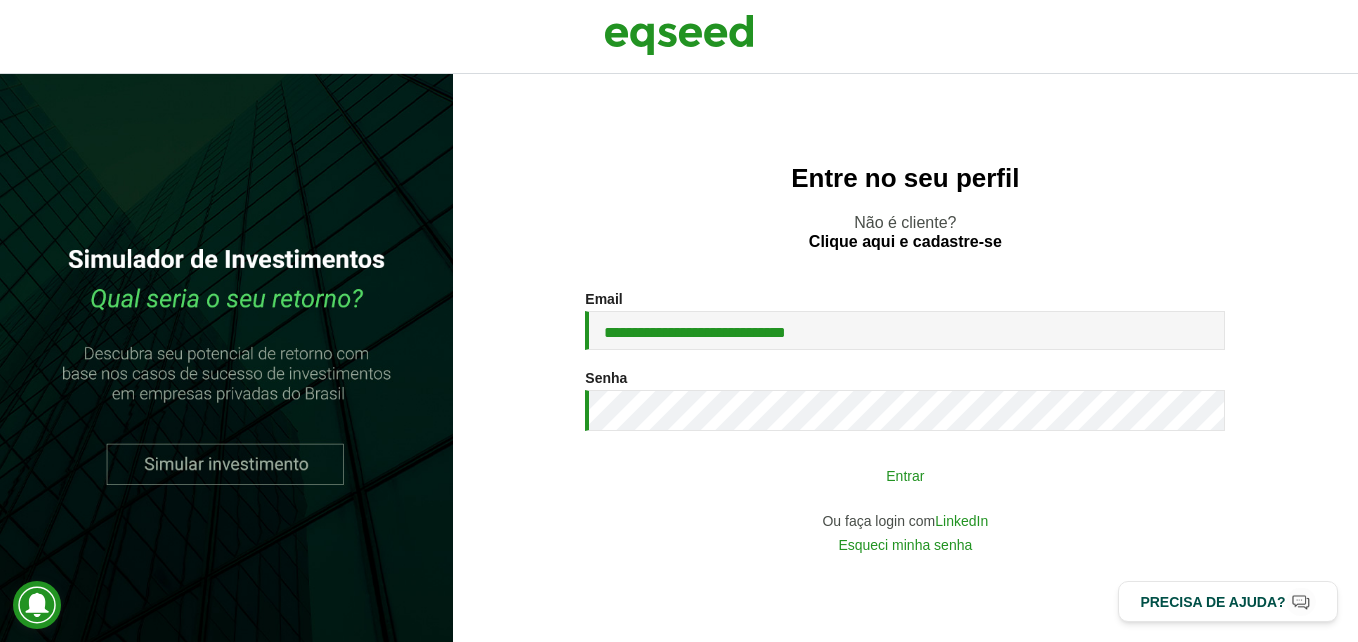 click on "Entrar" at bounding box center (905, 475) 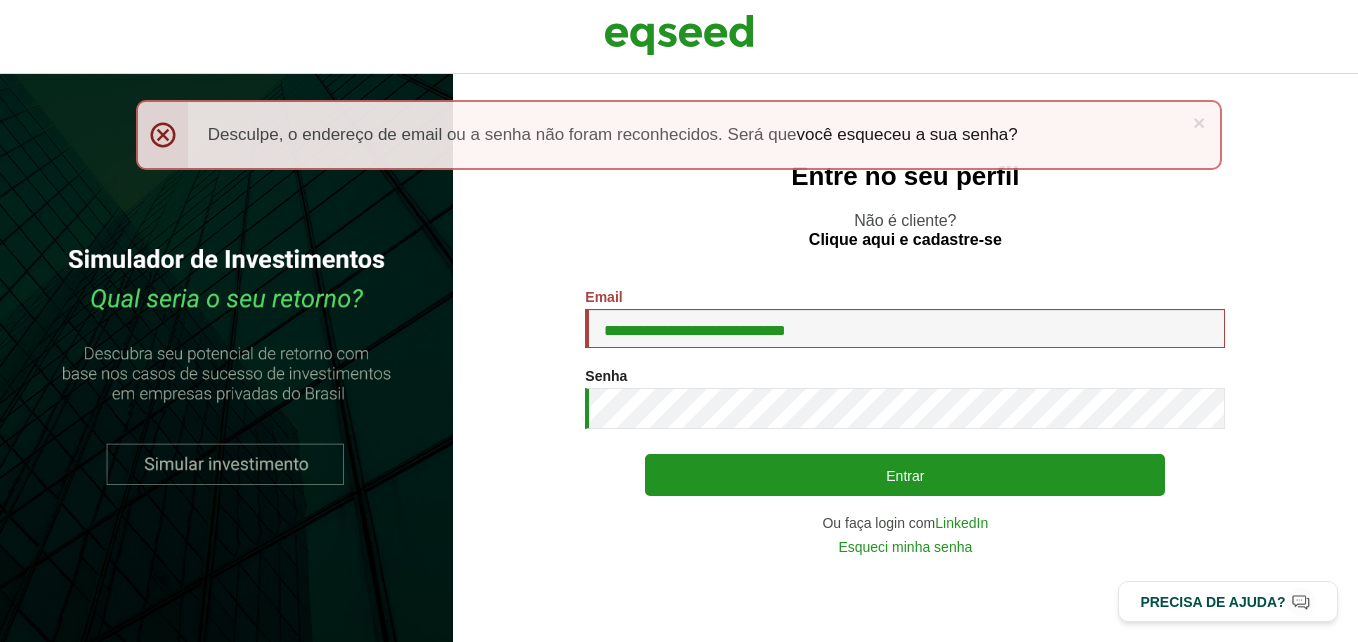 scroll, scrollTop: 0, scrollLeft: 0, axis: both 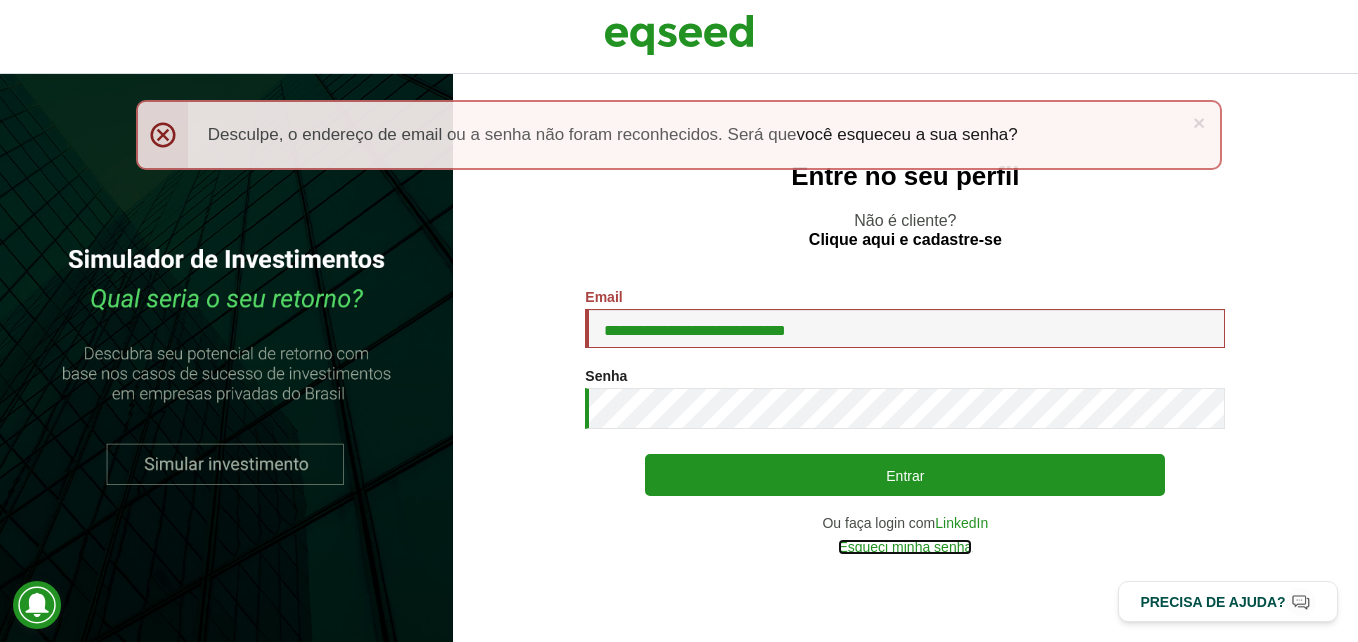 click on "Esqueci minha senha" at bounding box center (905, 547) 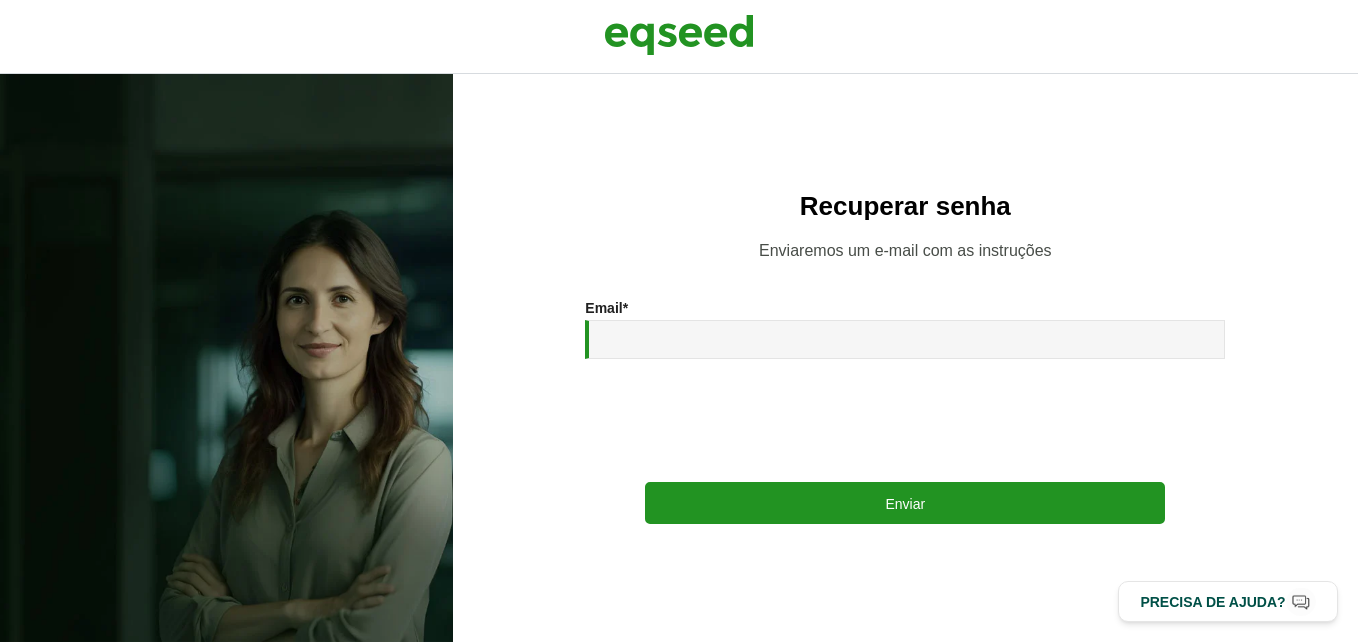 scroll, scrollTop: 0, scrollLeft: 0, axis: both 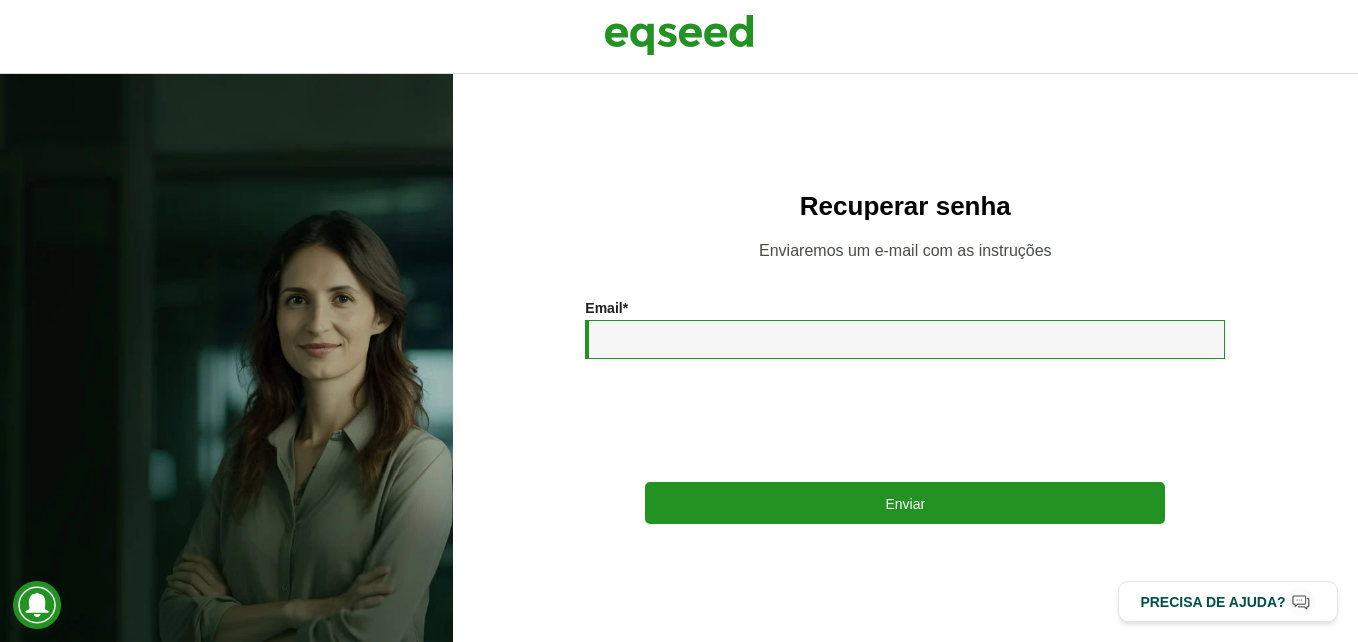 click on "Email  *" at bounding box center [905, 339] 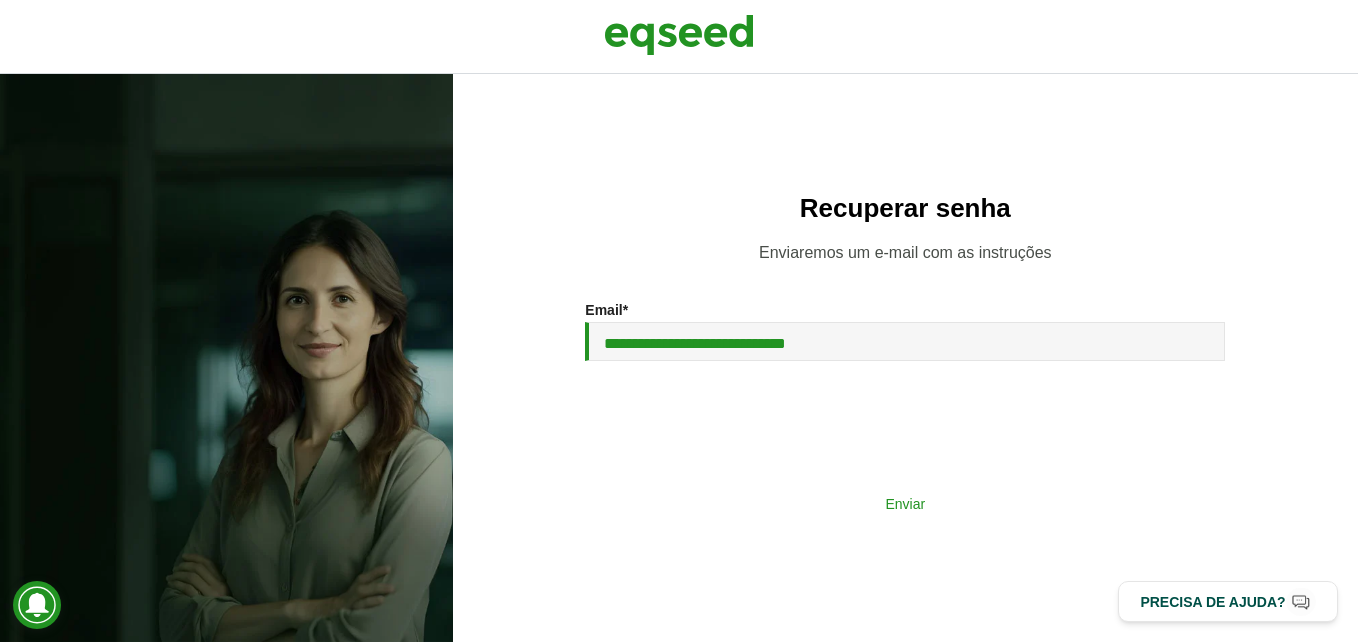 click on "Enviar" at bounding box center (905, 503) 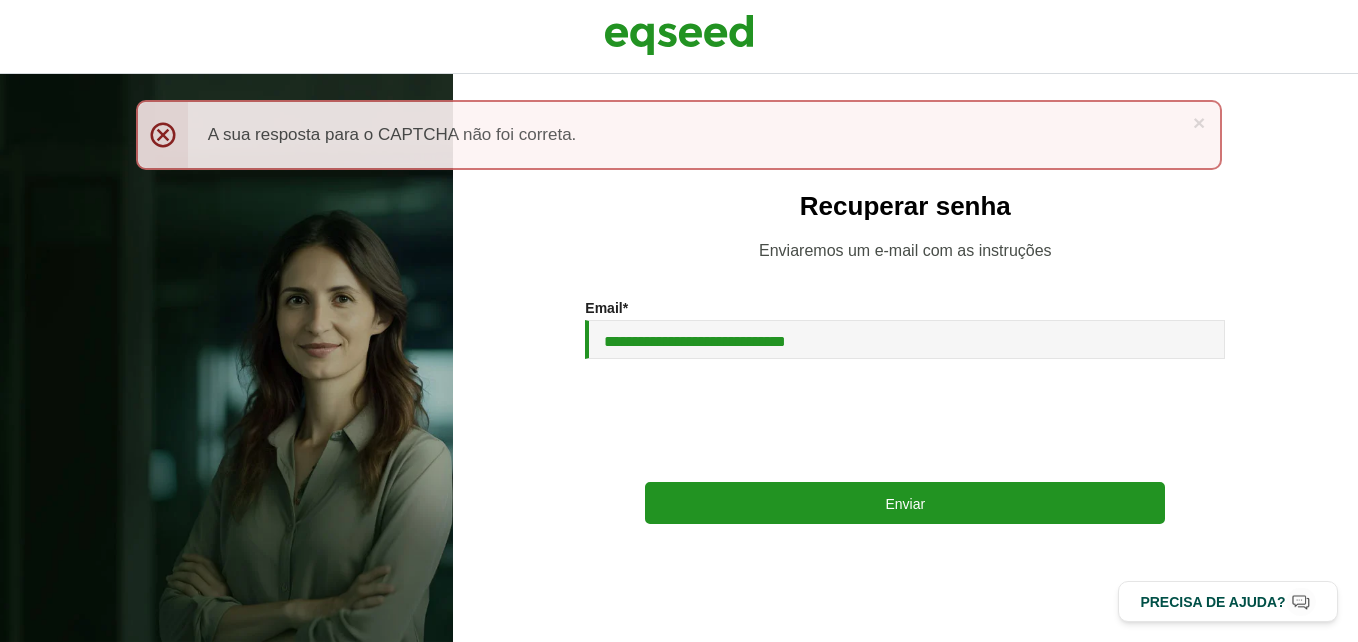scroll, scrollTop: 0, scrollLeft: 0, axis: both 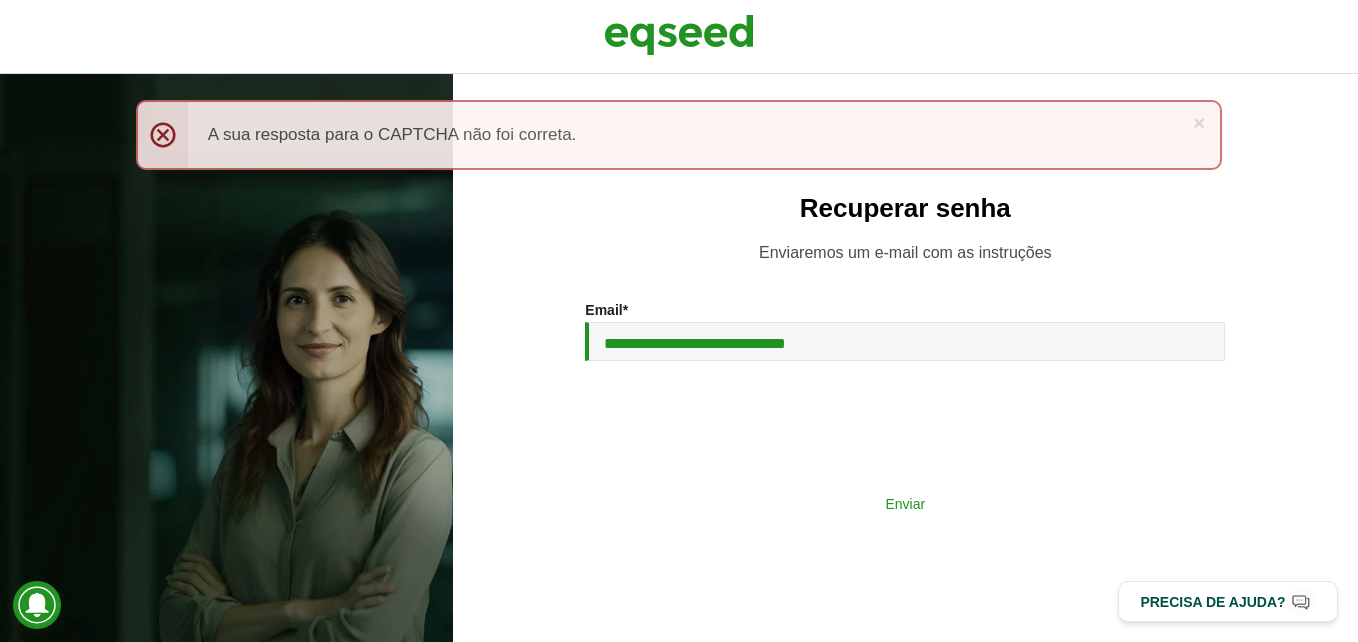 click on "**********" at bounding box center [905, 412] 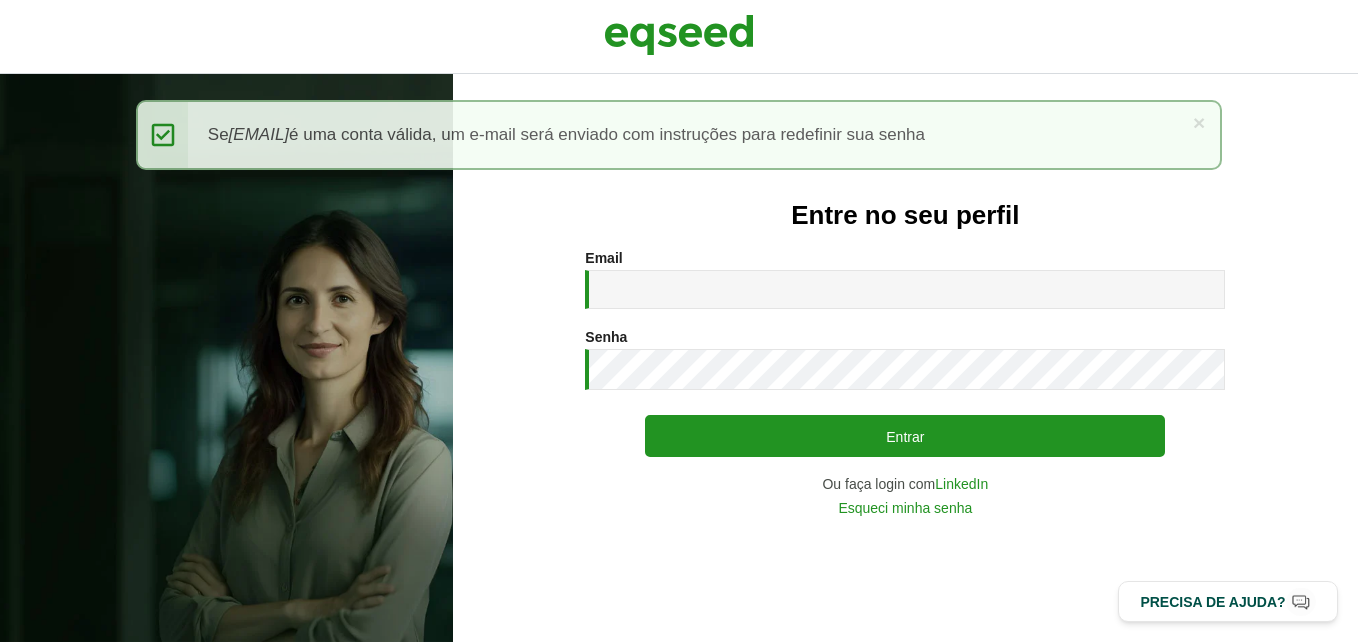 scroll, scrollTop: 0, scrollLeft: 0, axis: both 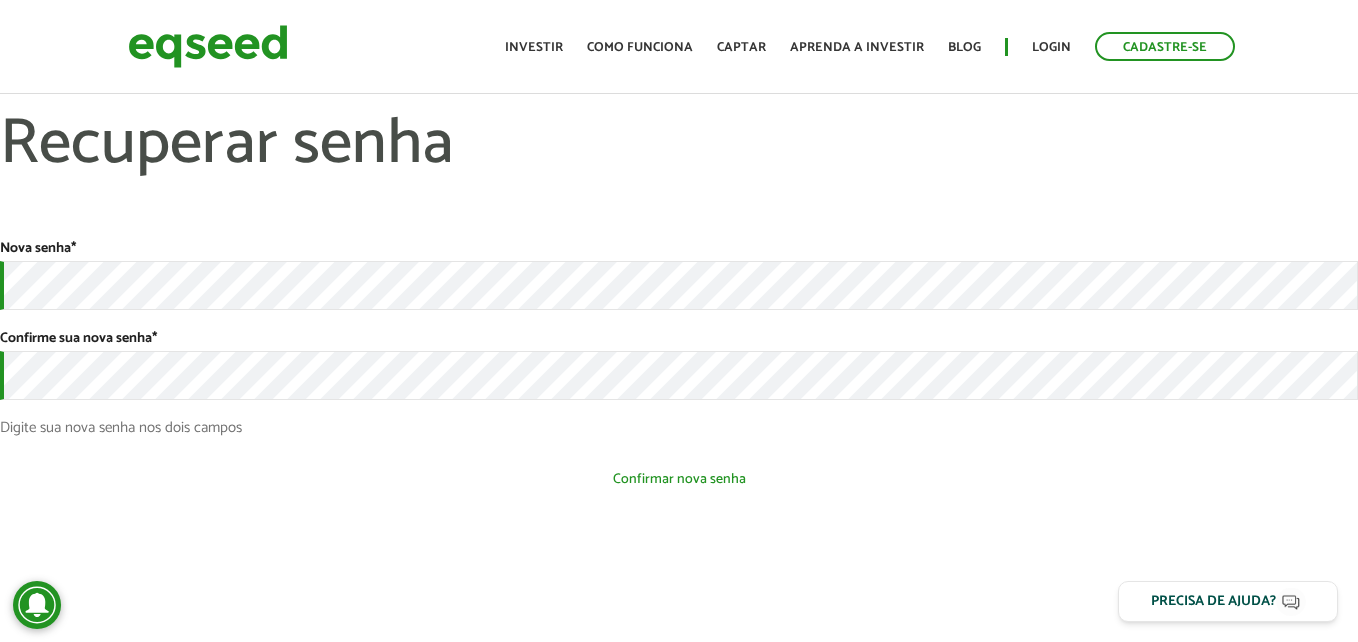 click on "Confirmar nova senha" at bounding box center (679, 479) 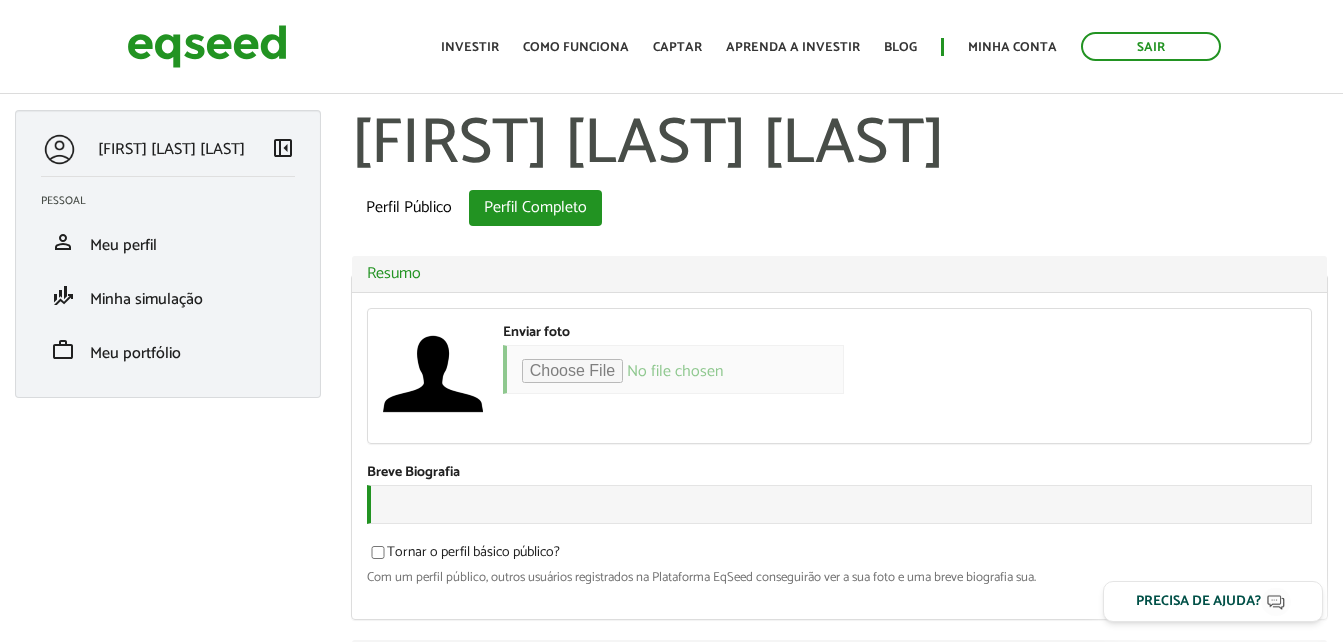 scroll, scrollTop: 0, scrollLeft: 0, axis: both 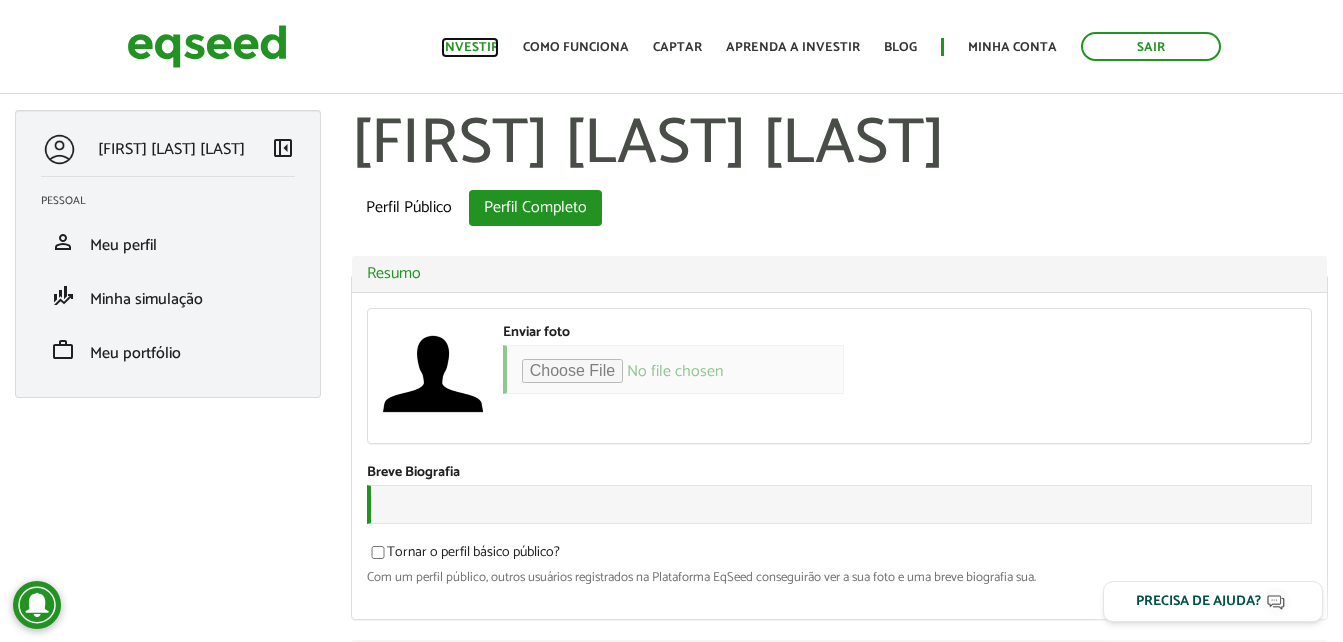 click on "Investir" at bounding box center [470, 47] 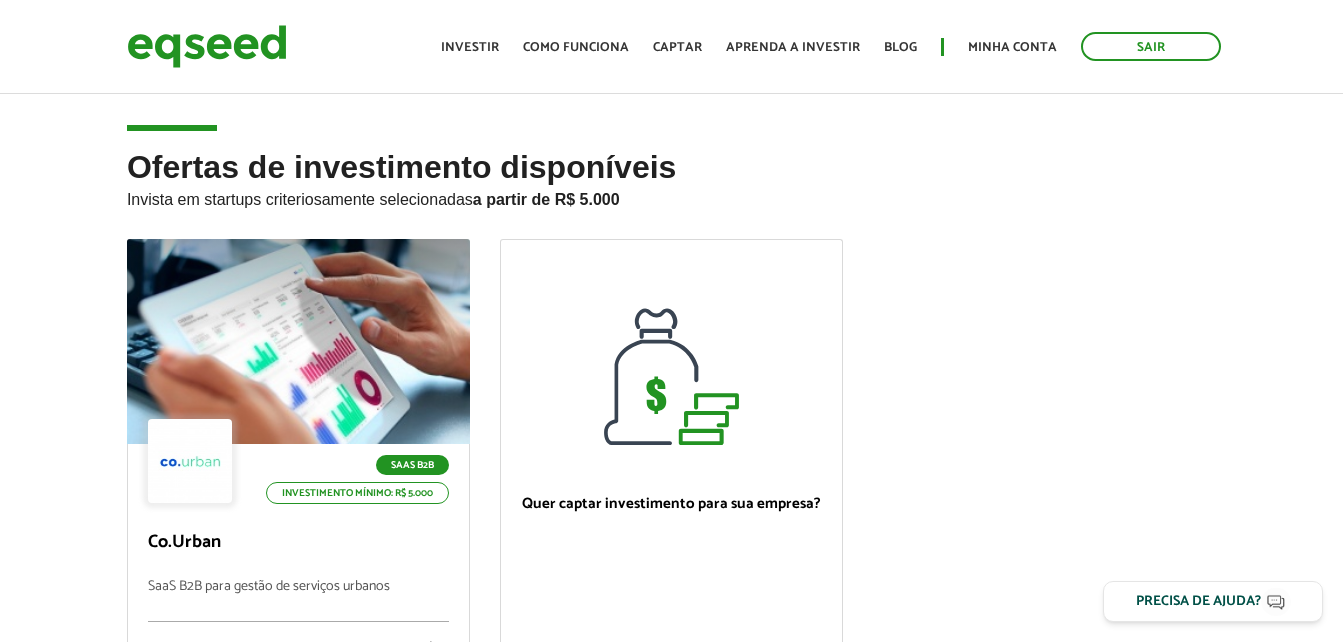 scroll, scrollTop: 0, scrollLeft: 0, axis: both 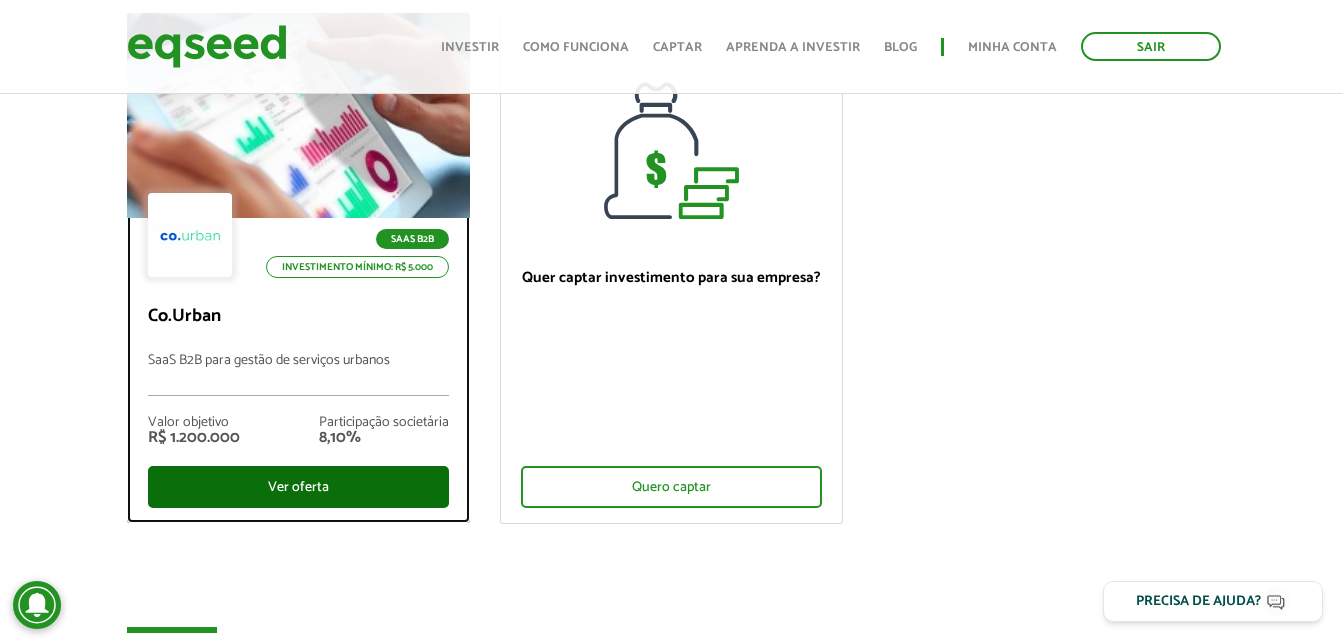 click on "Ver oferta" at bounding box center (298, 487) 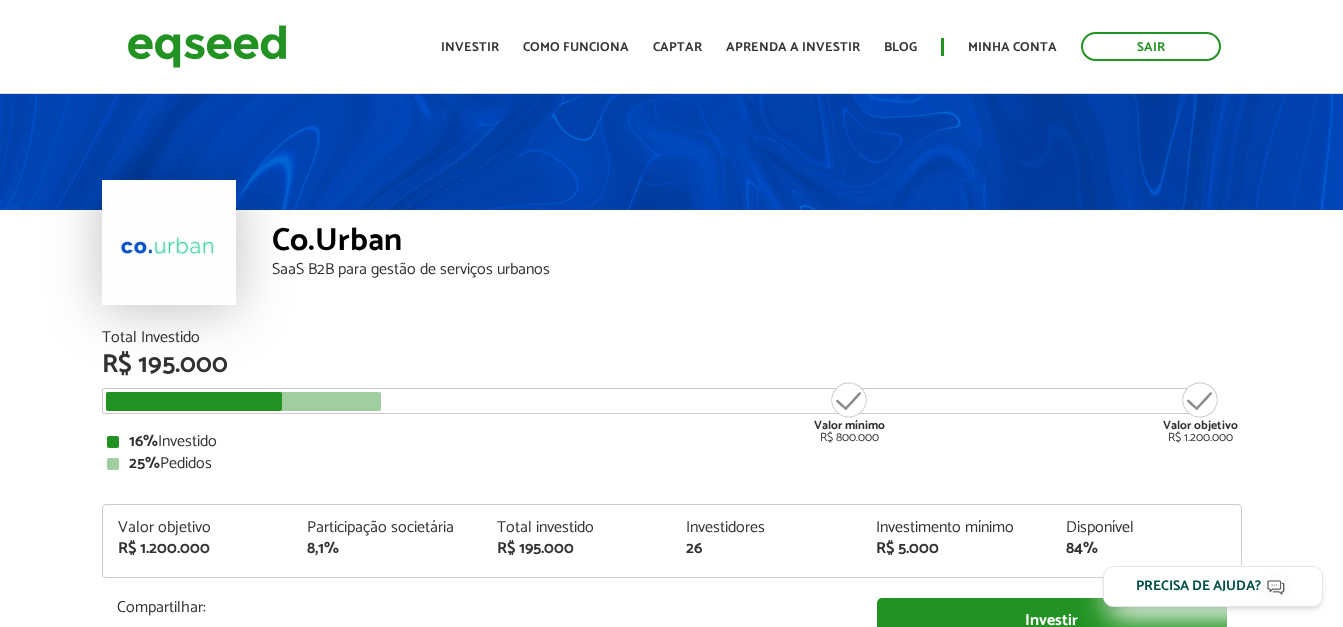 scroll, scrollTop: 0, scrollLeft: 0, axis: both 